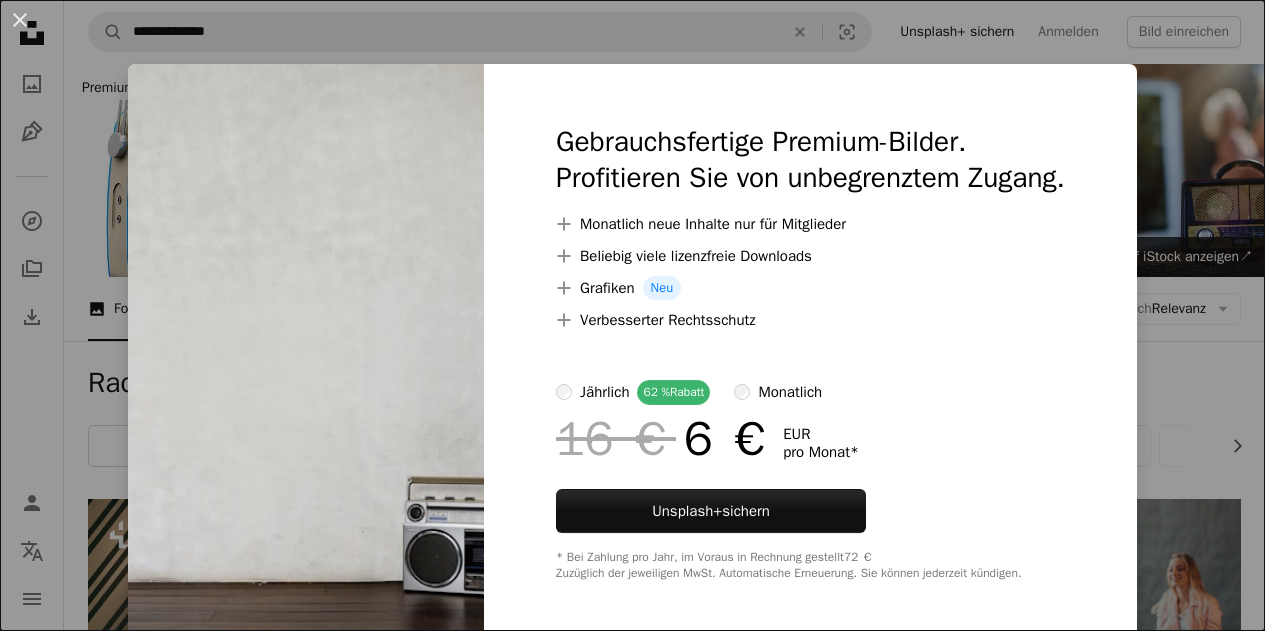 scroll, scrollTop: 2800, scrollLeft: 0, axis: vertical 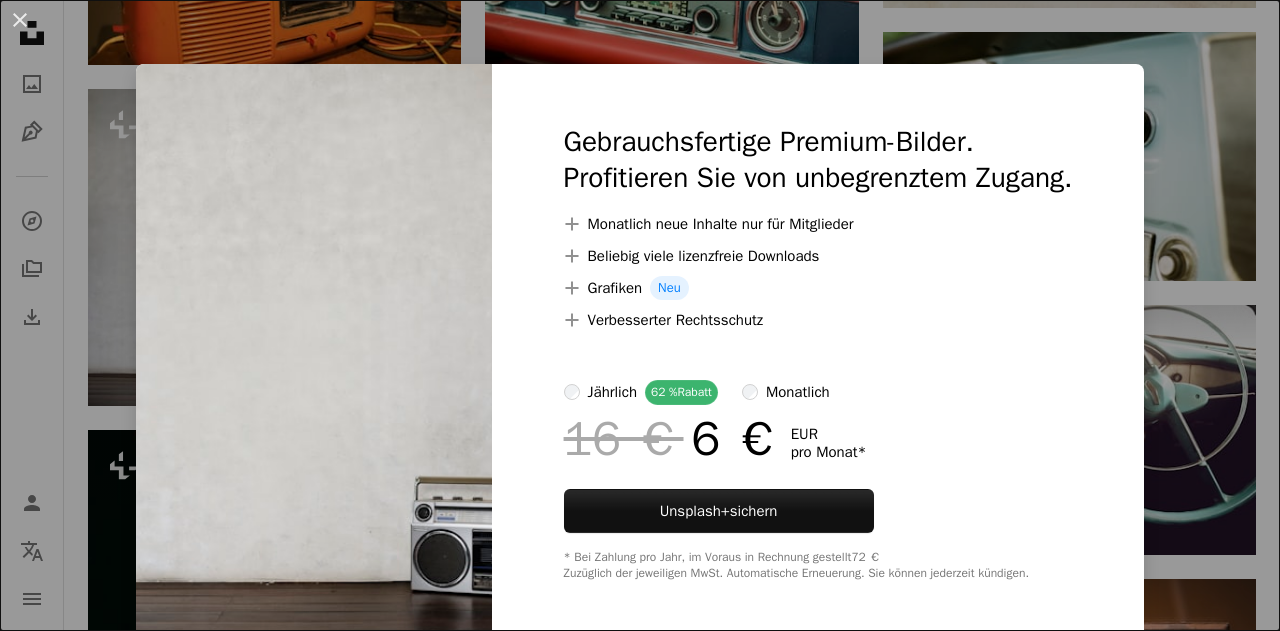 click on "An X shape Gebrauchsfertige Premium-Bilder. Profitieren Sie von unbegrenztem Zugang. A plus sign Monatlich neue Inhalte nur für Mitglieder A plus sign Beliebig viele lizenzfreie Downloads A plus sign Grafiken  Neu A plus sign Verbesserter Rechtsschutz jährlich 62 %  Rabatt monatlich 16 €   6 € EUR pro Monat * Unsplash+  sichern * Bei Zahlung pro Jahr, im Voraus in Rechnung gestellt  72 € Zuzüglich der jeweiligen MwSt. Automatische Erneuerung. Sie können jederzeit kündigen." at bounding box center (640, 315) 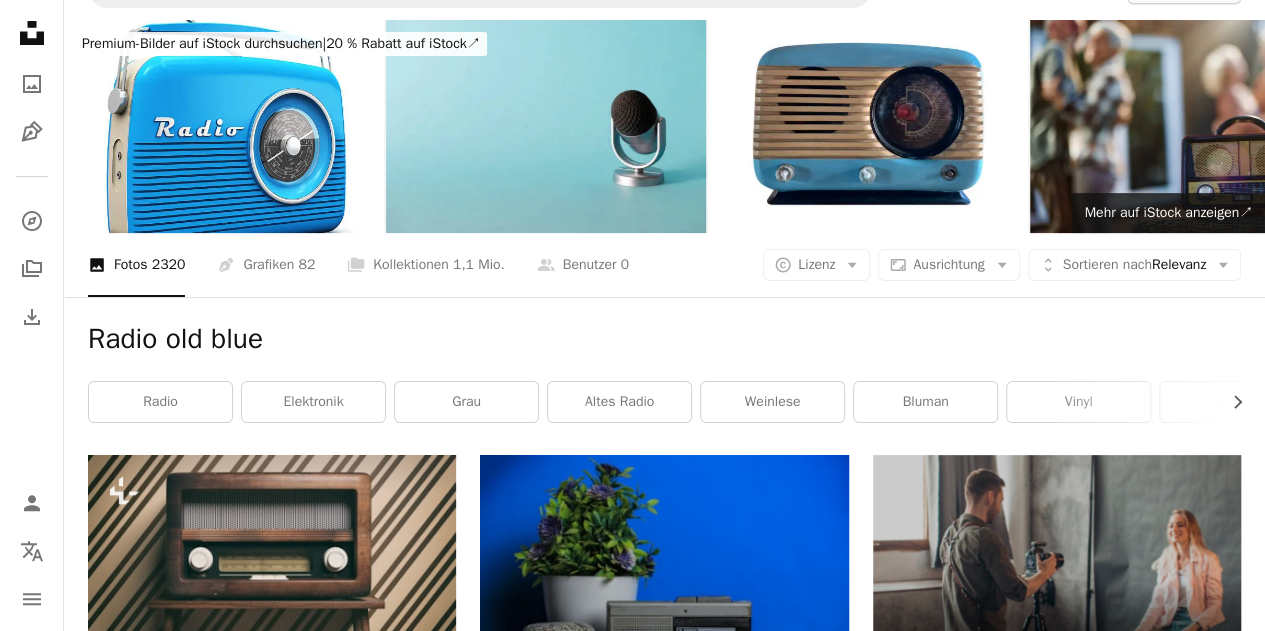 scroll, scrollTop: 83, scrollLeft: 0, axis: vertical 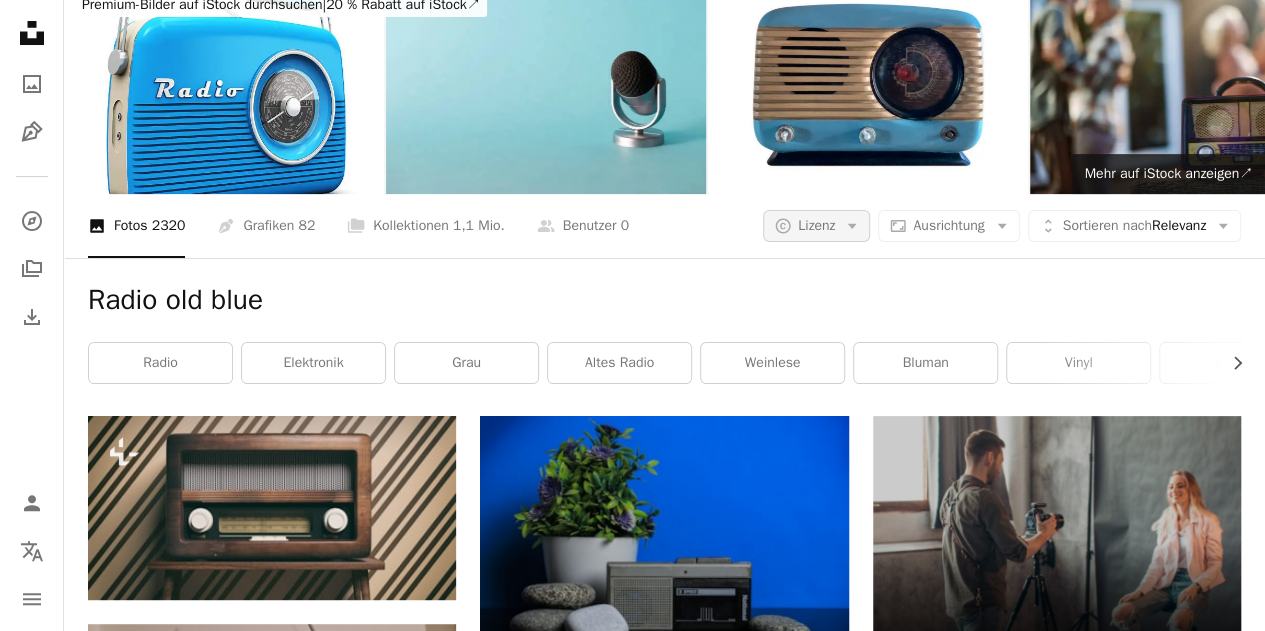 click on "Arrow down" 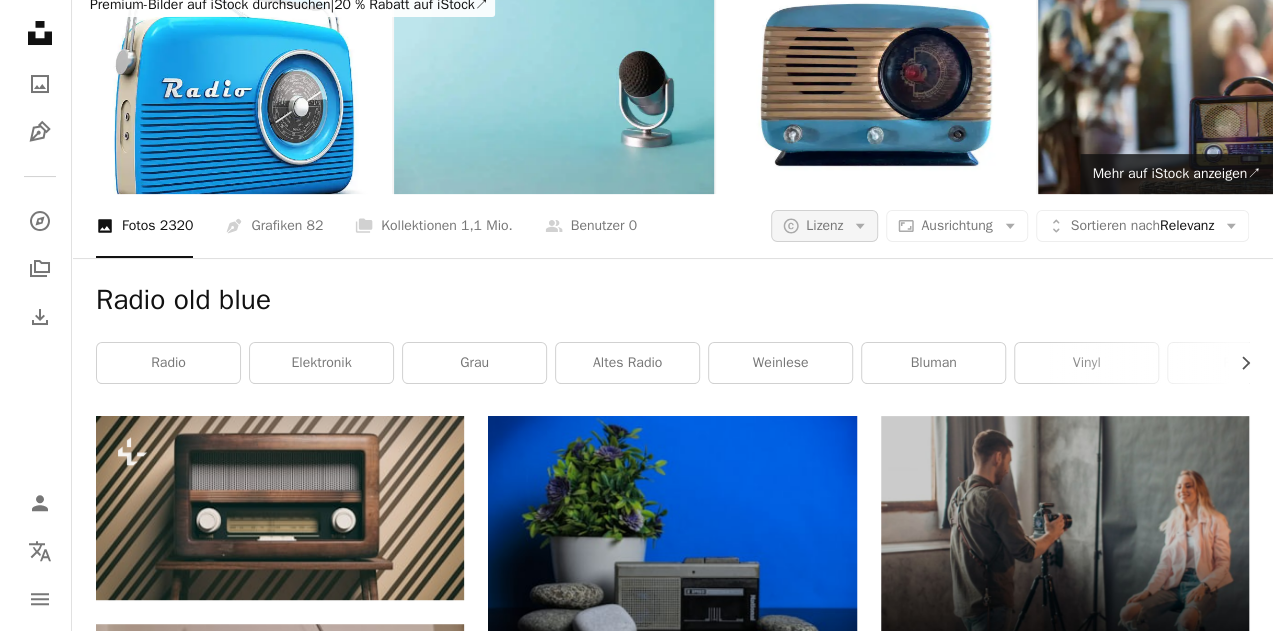 scroll, scrollTop: 0, scrollLeft: 0, axis: both 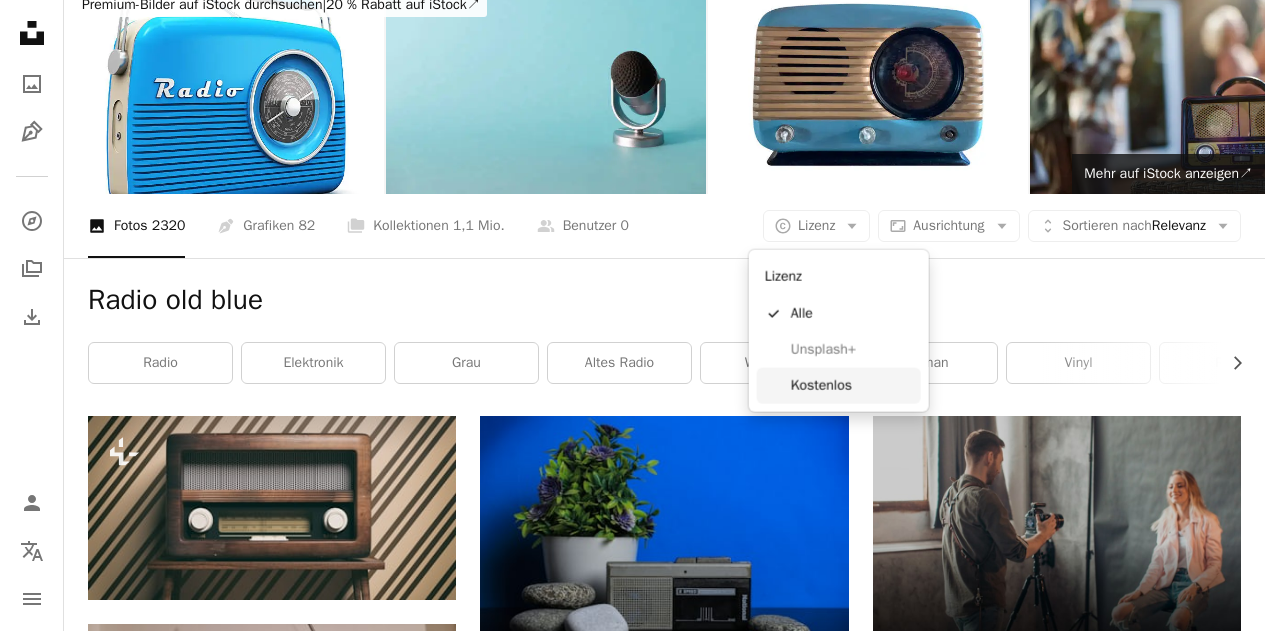 click on "Kostenlos" at bounding box center [852, 386] 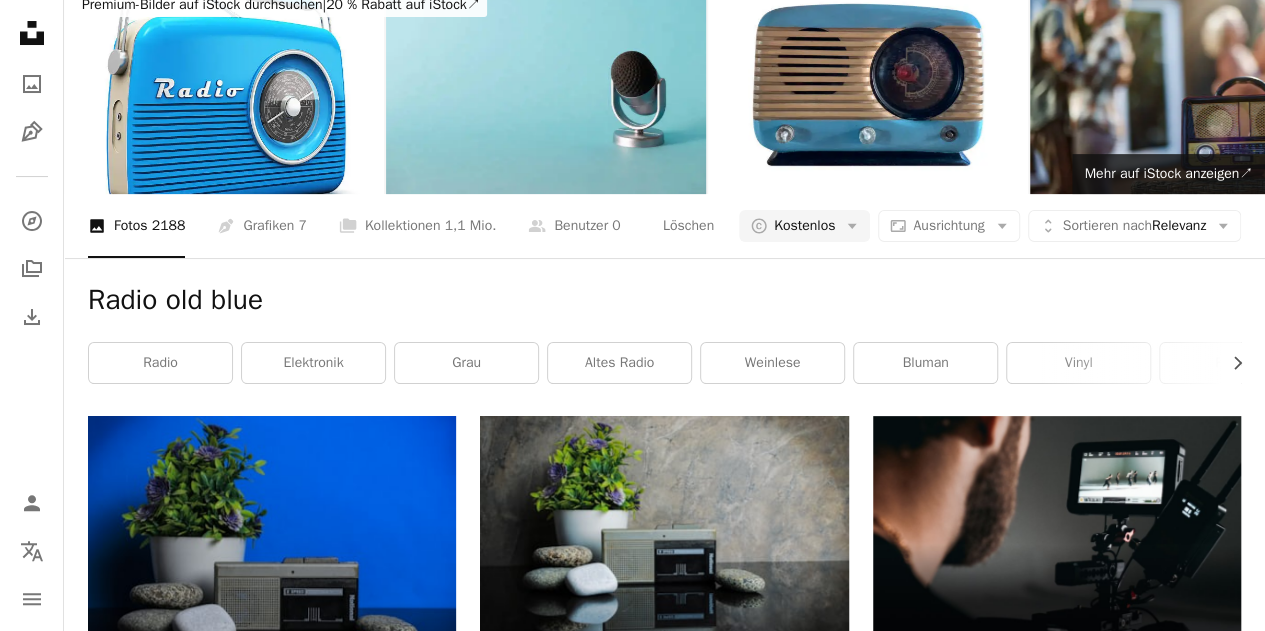 scroll, scrollTop: 11800, scrollLeft: 0, axis: vertical 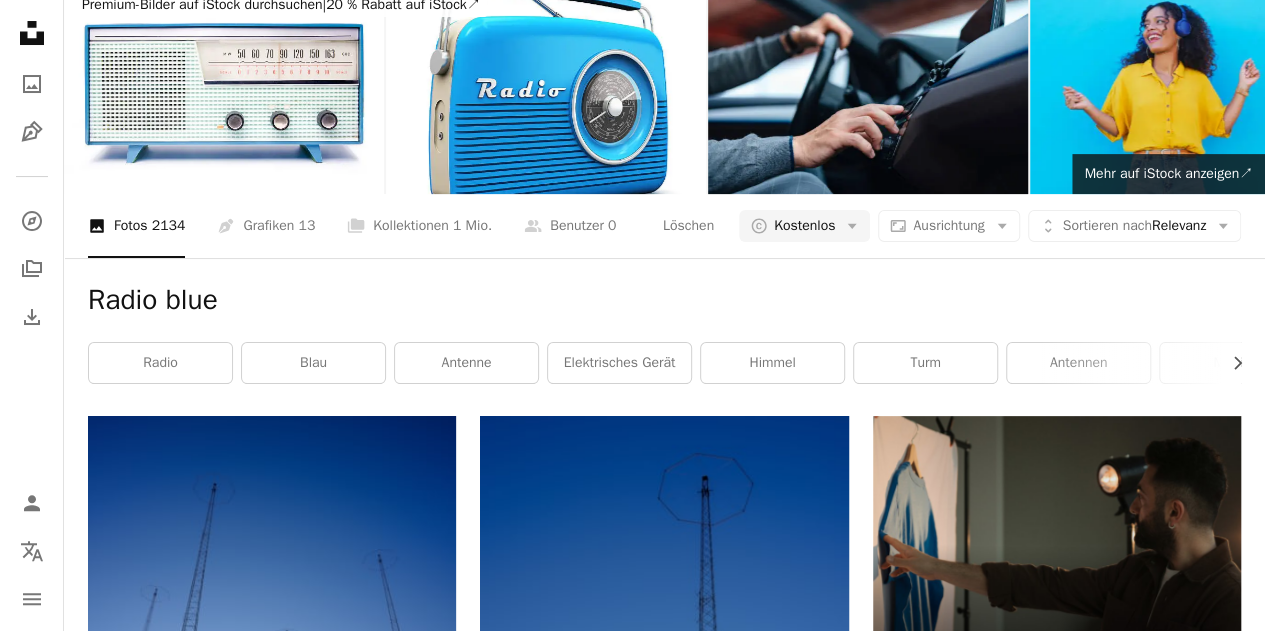click on "Mehr laden" at bounding box center (664, 3751) 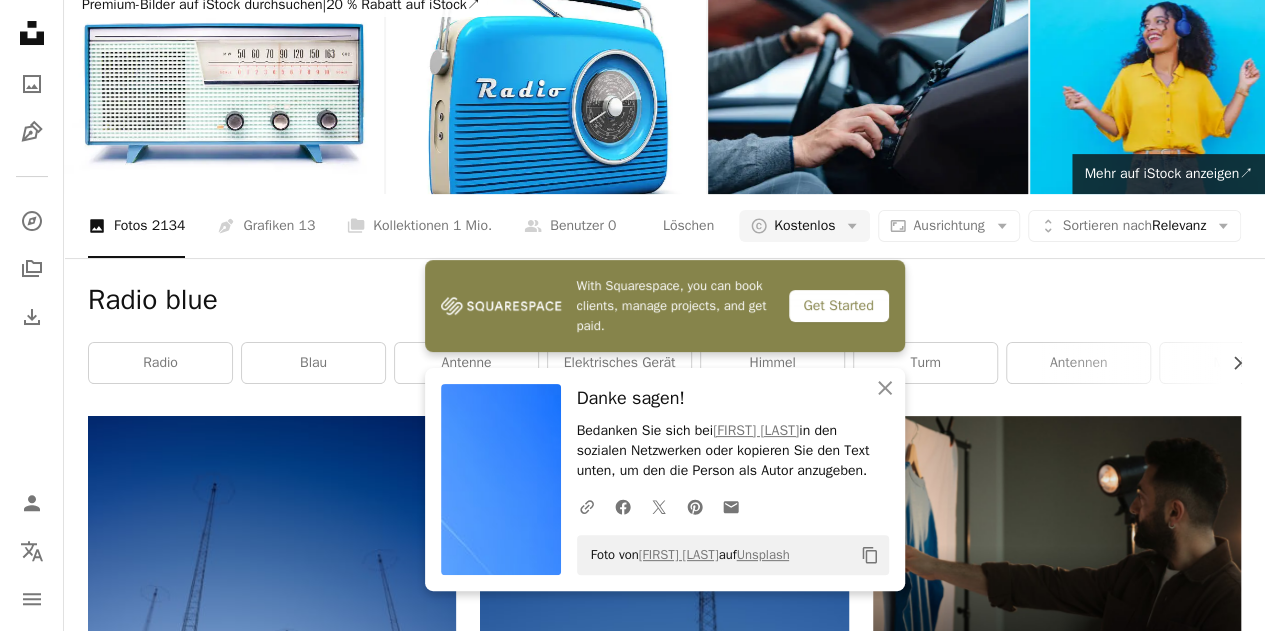 scroll, scrollTop: 7619, scrollLeft: 0, axis: vertical 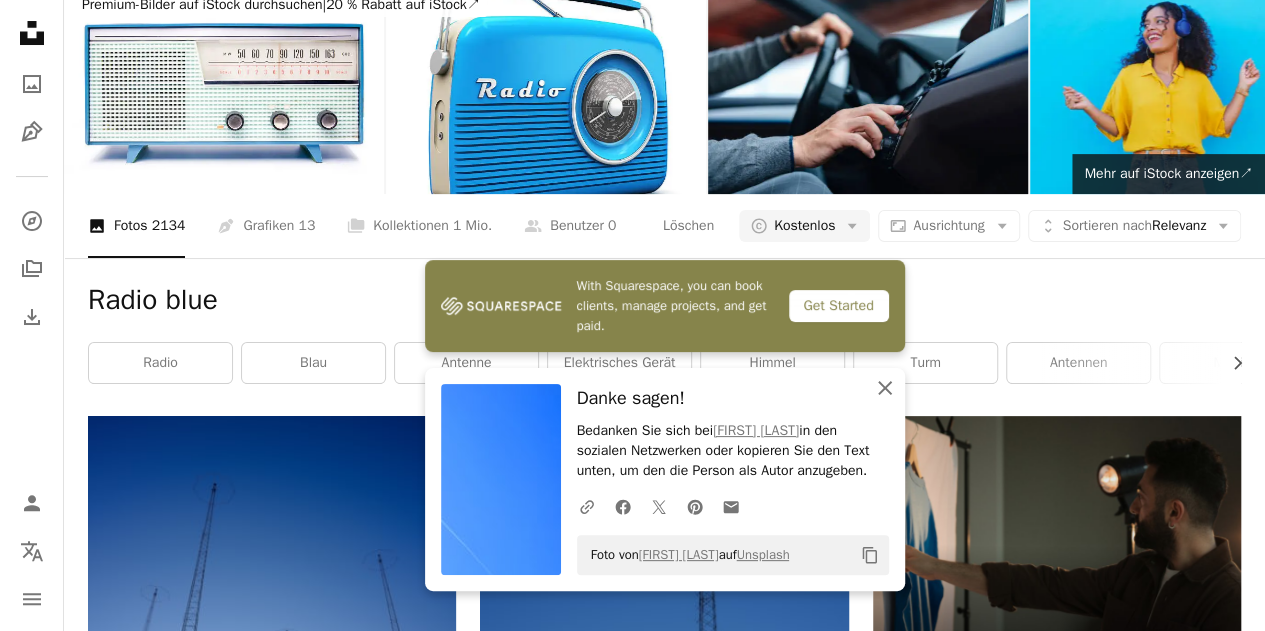 click on "An X shape" 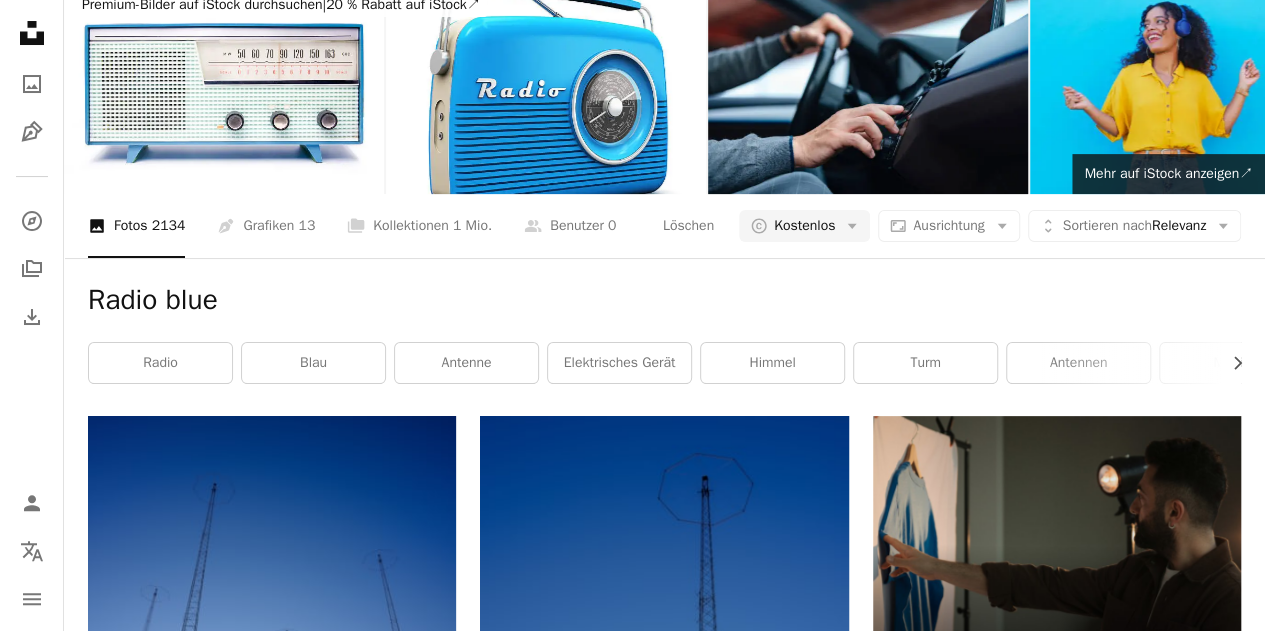 scroll, scrollTop: 9919, scrollLeft: 0, axis: vertical 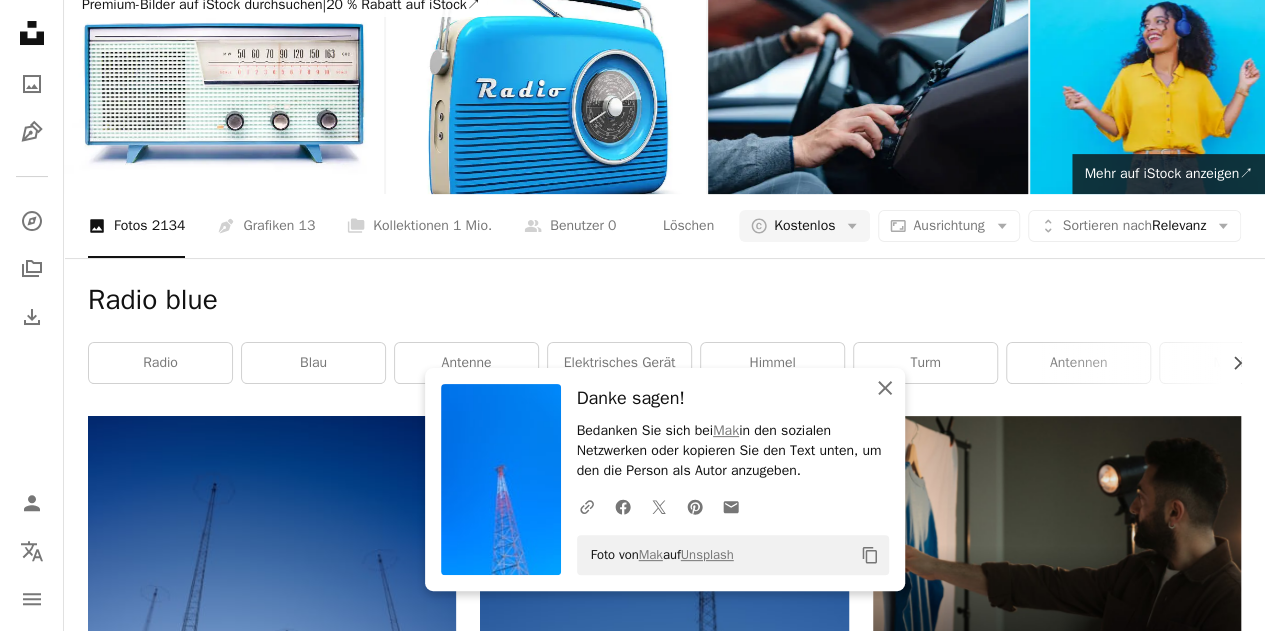 click 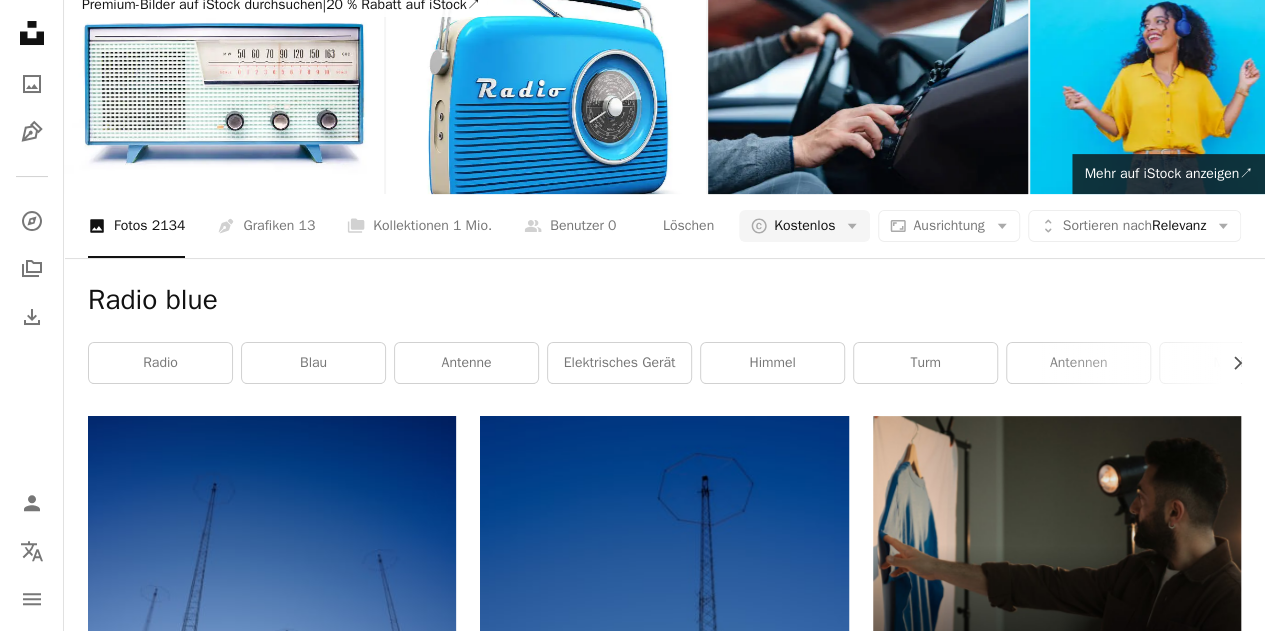 scroll, scrollTop: 27319, scrollLeft: 0, axis: vertical 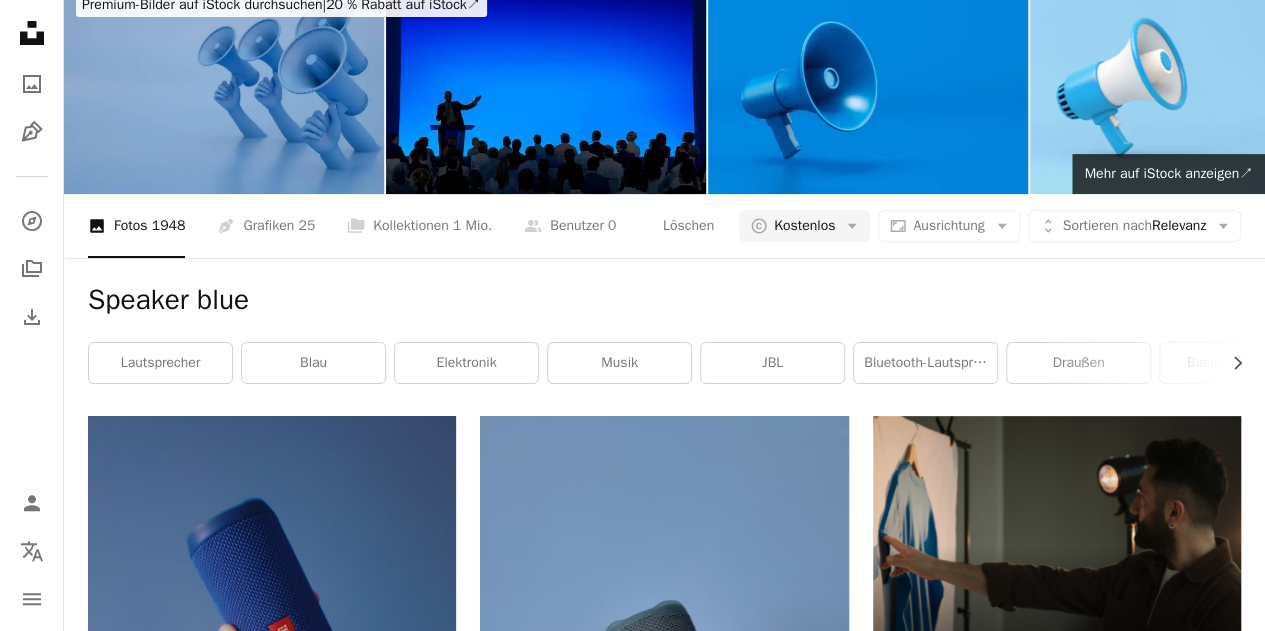 click on "Mehr laden" at bounding box center [664, 3892] 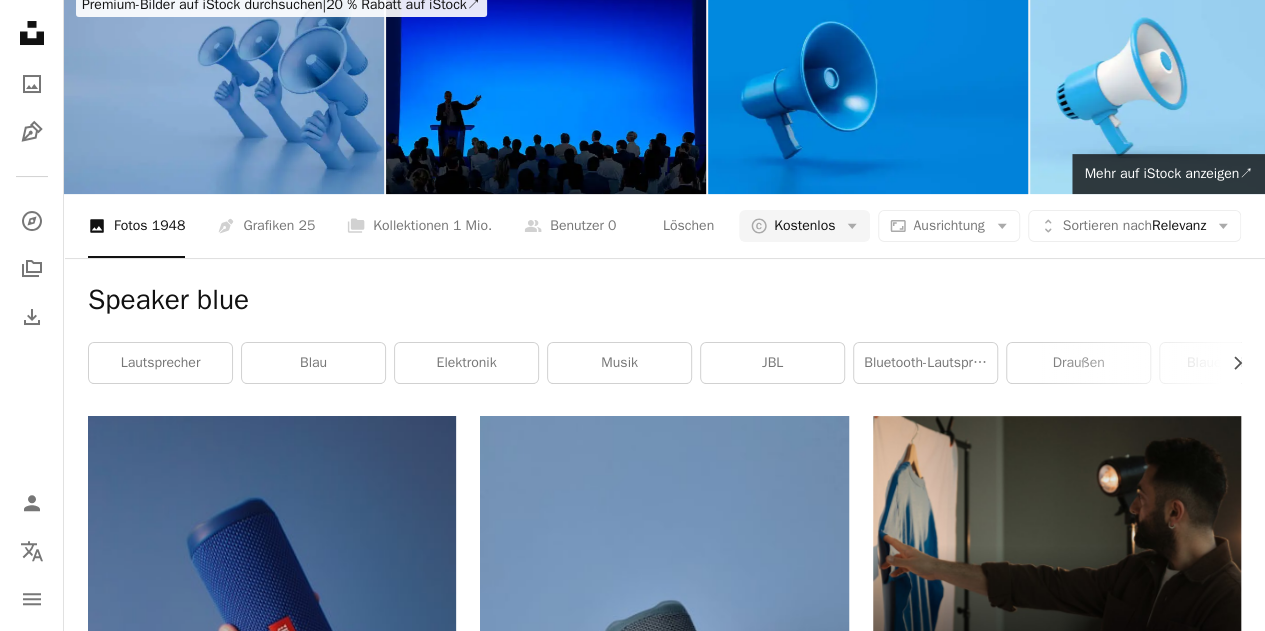 scroll, scrollTop: 8300, scrollLeft: 0, axis: vertical 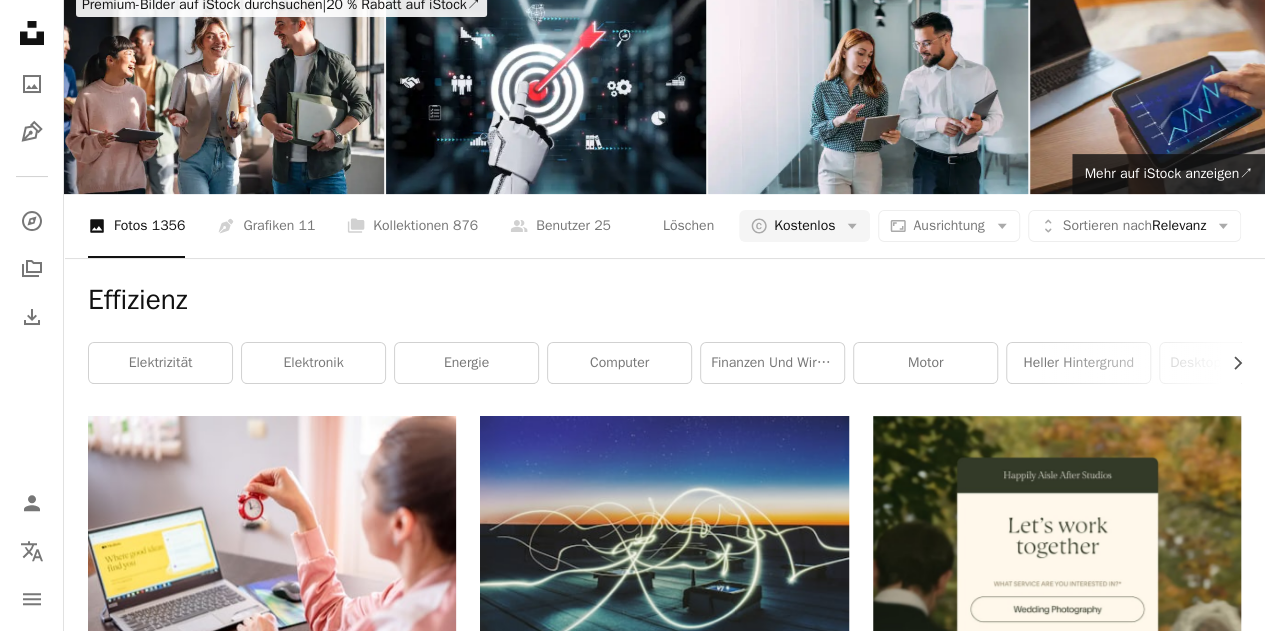 click on "Mehr laden" at bounding box center [664, 3709] 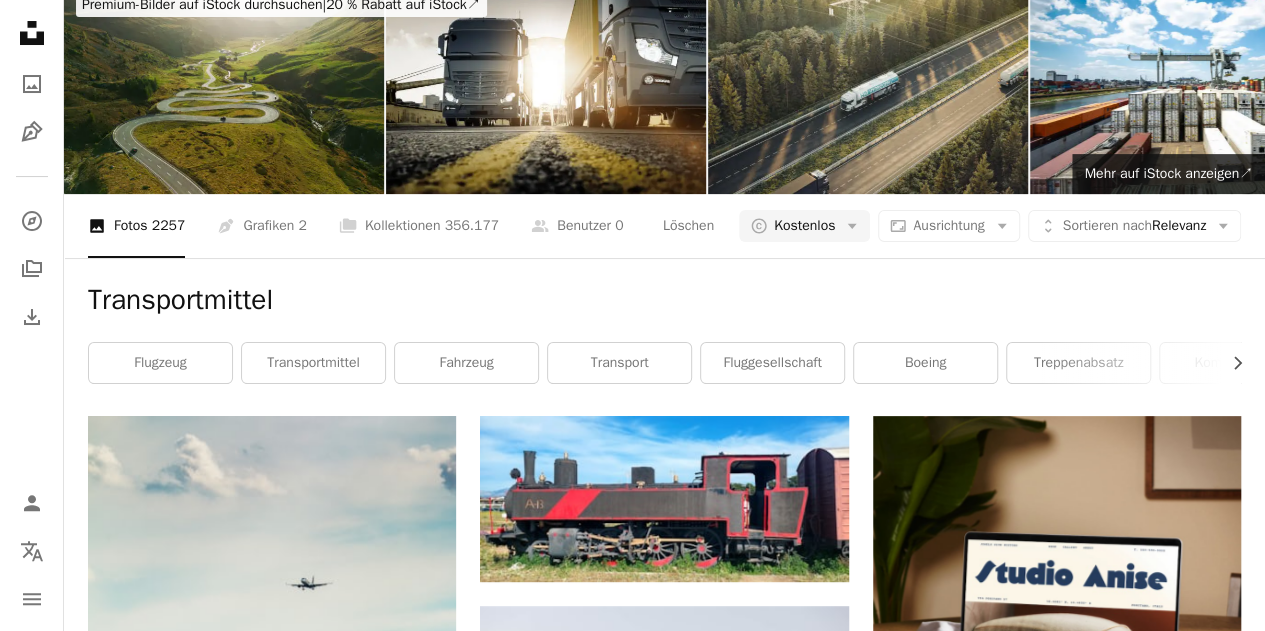 scroll, scrollTop: 1500, scrollLeft: 0, axis: vertical 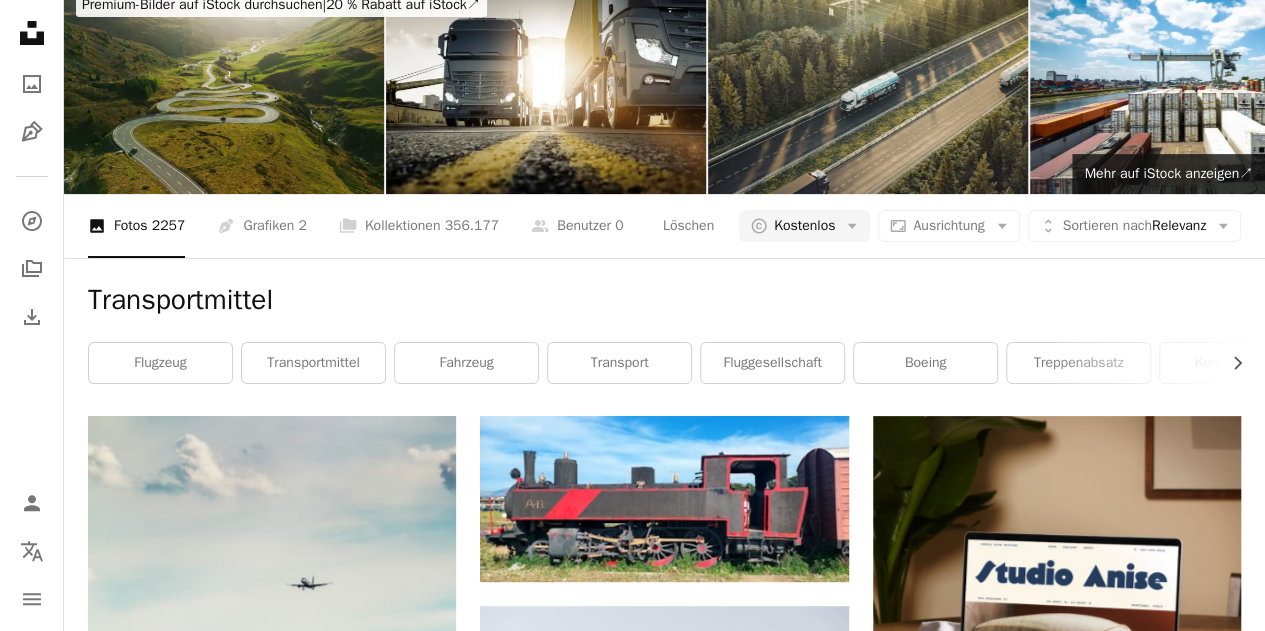 drag, startPoint x: 362, startPoint y: 347, endPoint x: 383, endPoint y: -132, distance: 479.4601 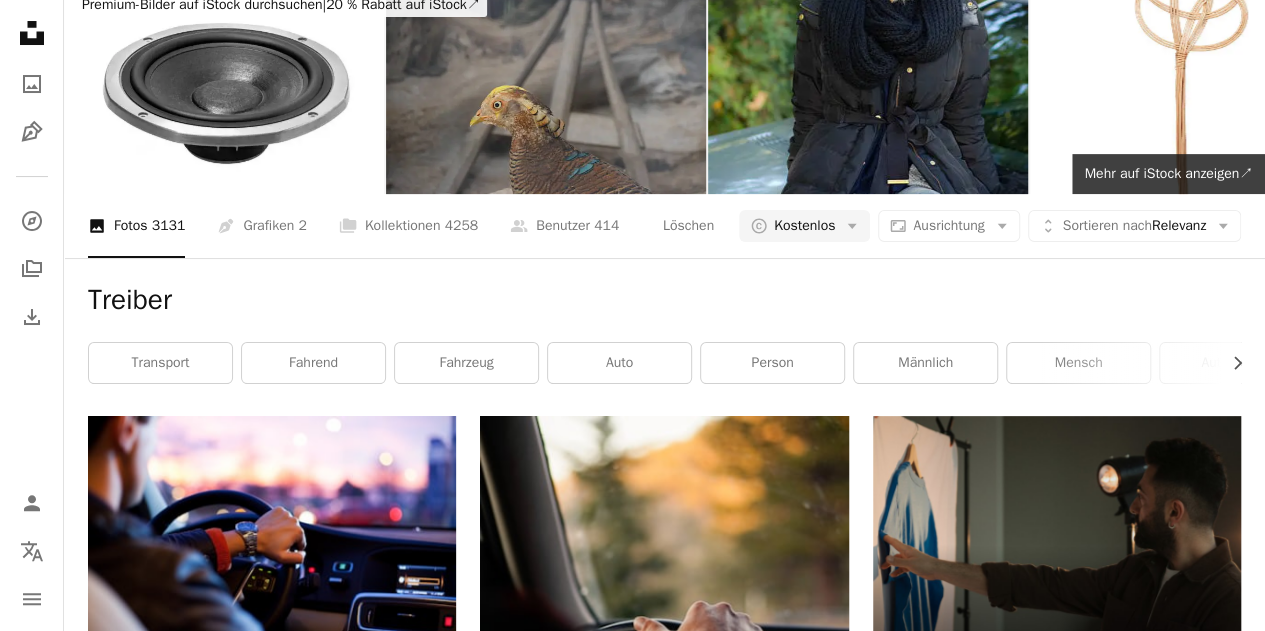 scroll, scrollTop: 0, scrollLeft: 0, axis: both 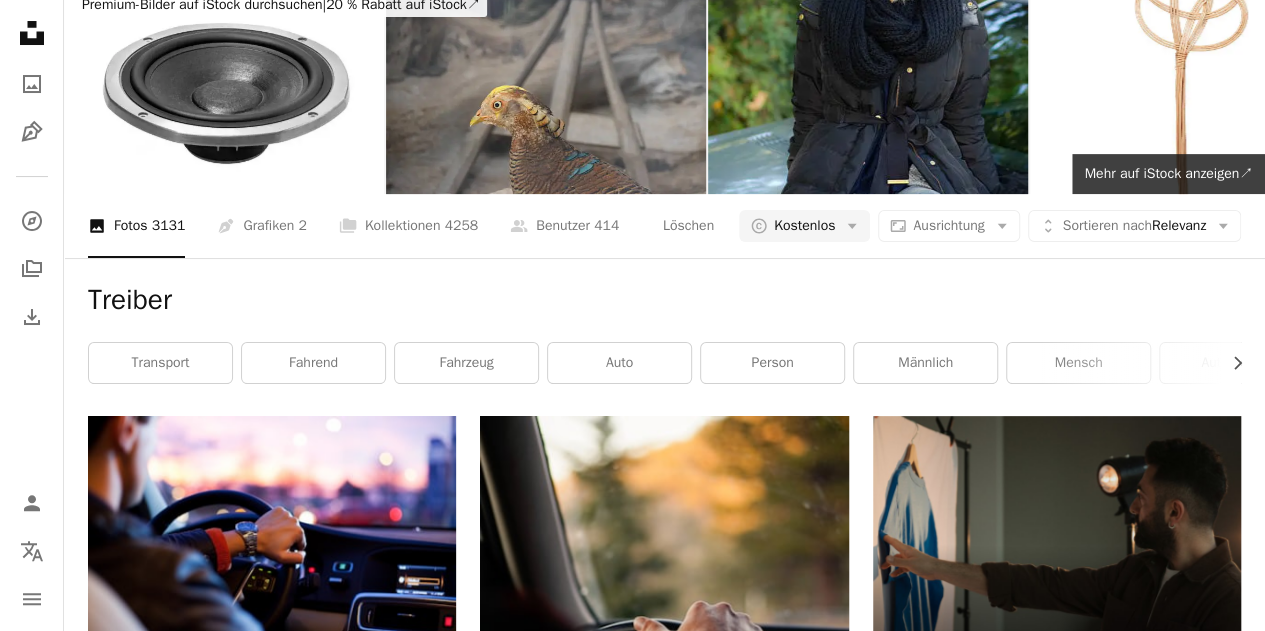 click on "*******" at bounding box center [450, -51] 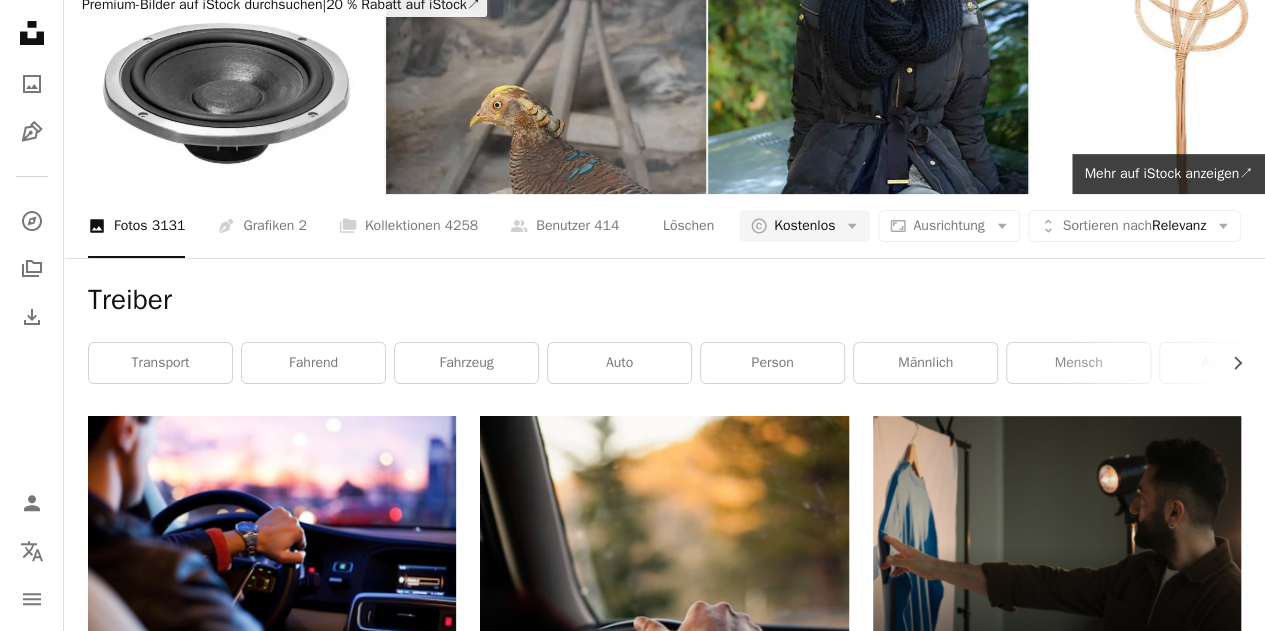 type on "**********" 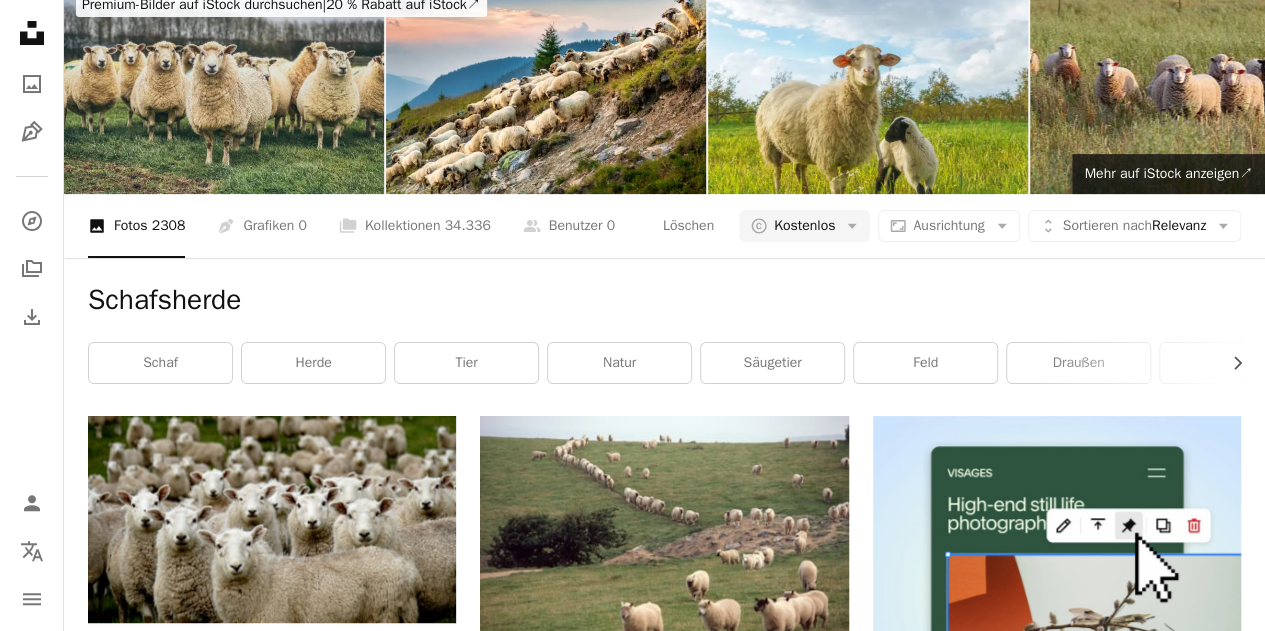 scroll, scrollTop: 800, scrollLeft: 0, axis: vertical 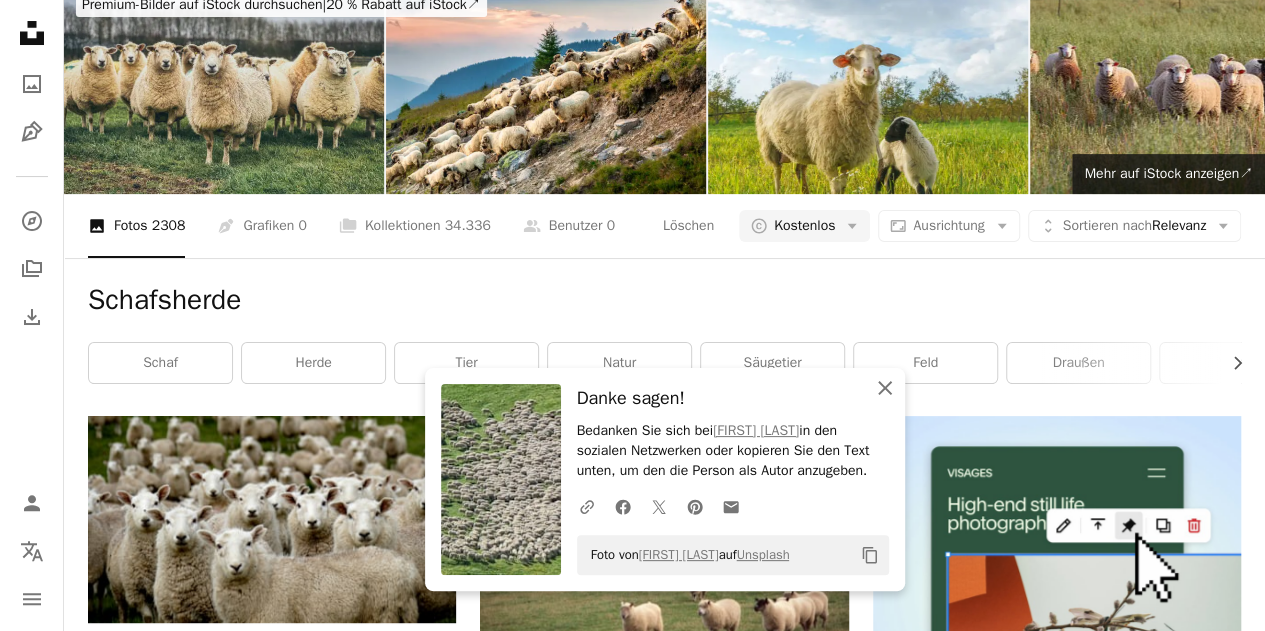 click on "An X shape" 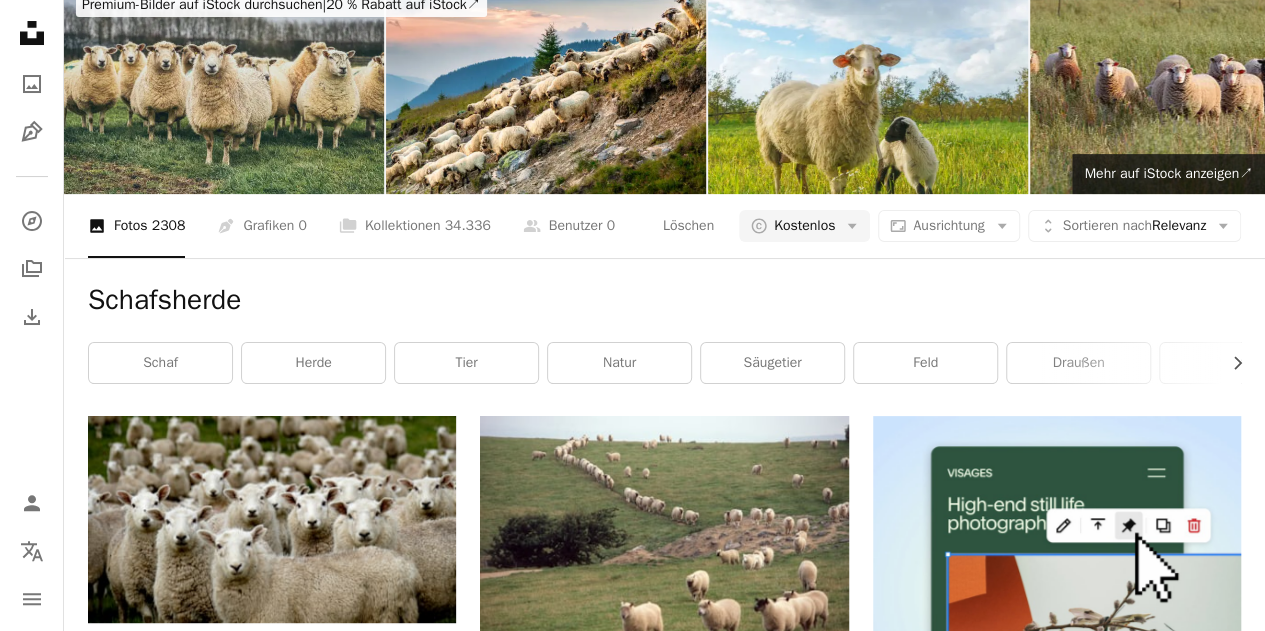 scroll, scrollTop: 0, scrollLeft: 0, axis: both 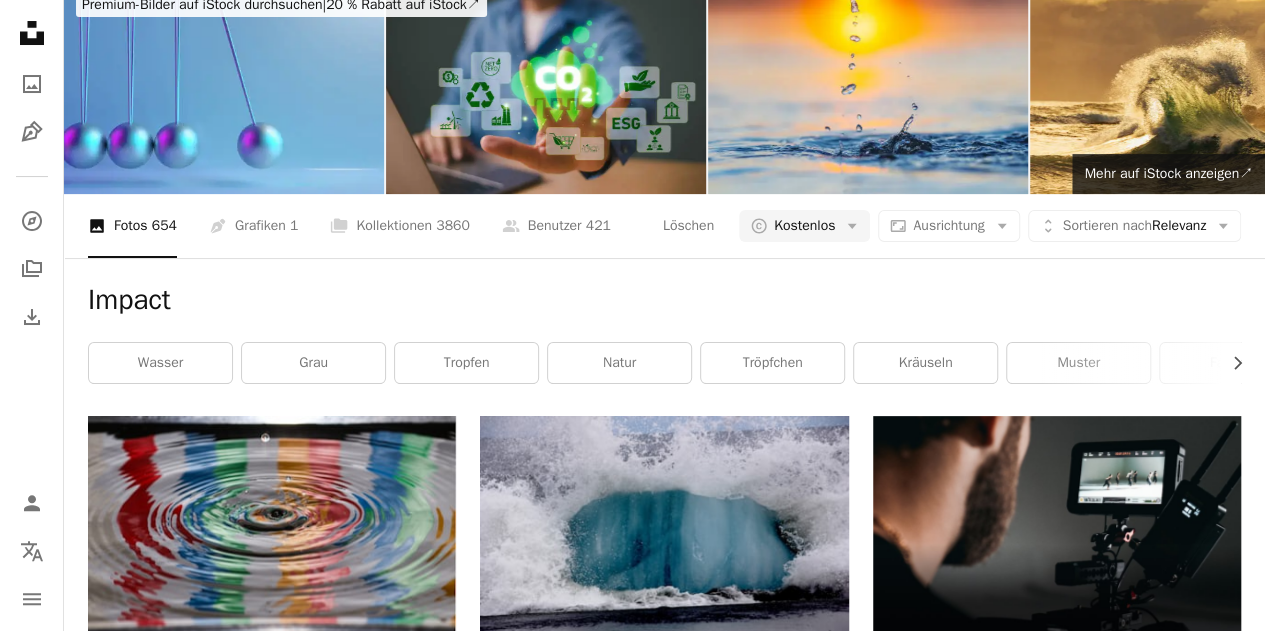 click on "Mehr laden" at bounding box center (664, 3336) 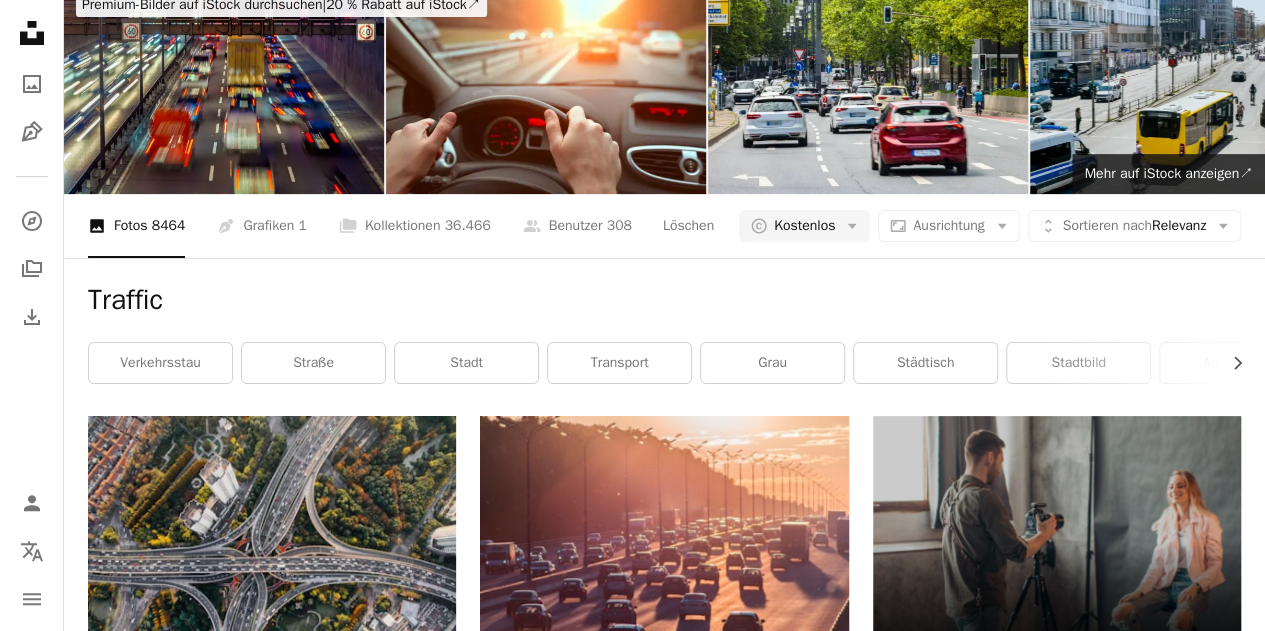 scroll, scrollTop: 800, scrollLeft: 0, axis: vertical 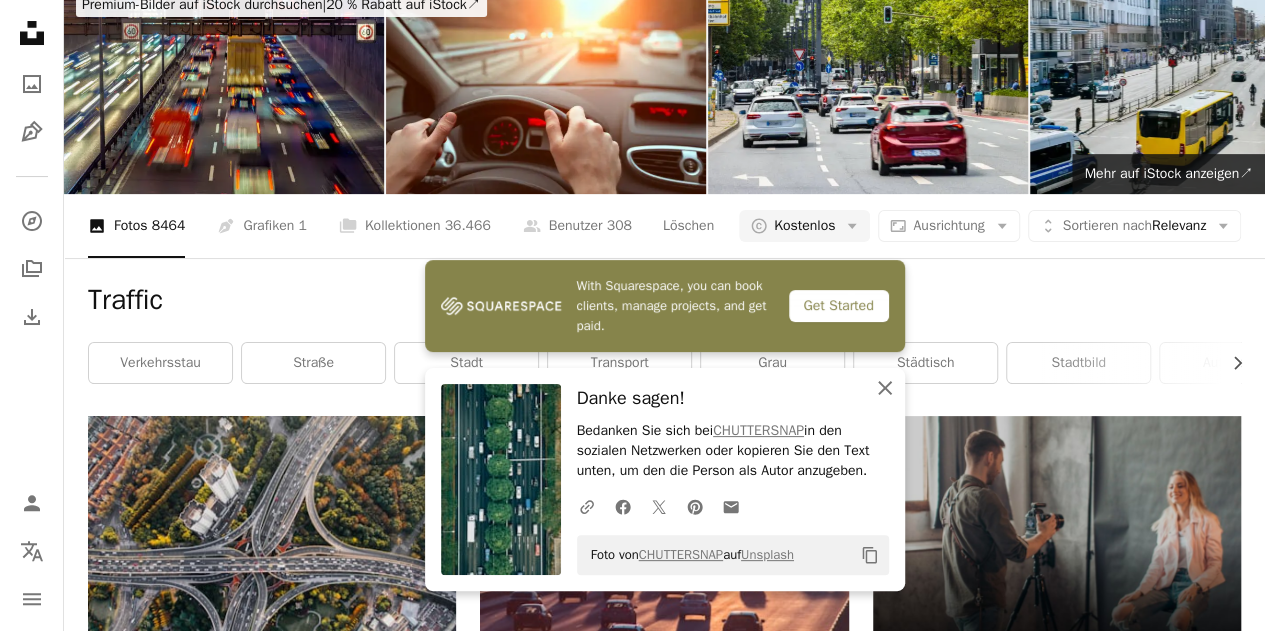 click on "An X shape" 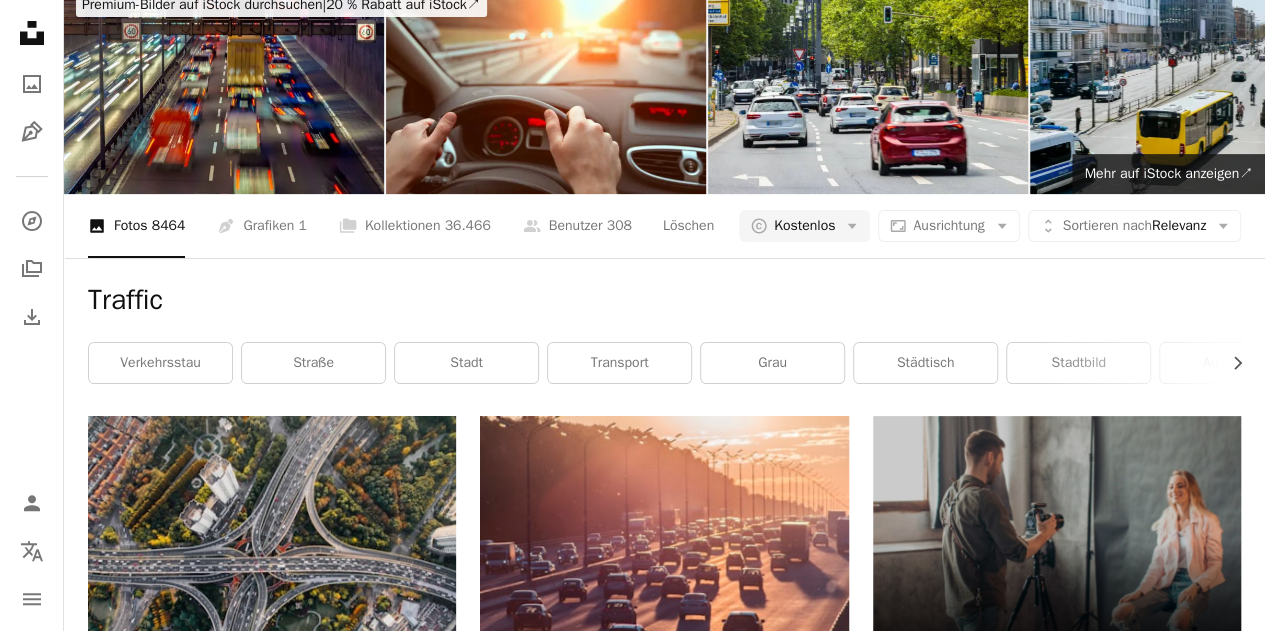 scroll, scrollTop: 3300, scrollLeft: 0, axis: vertical 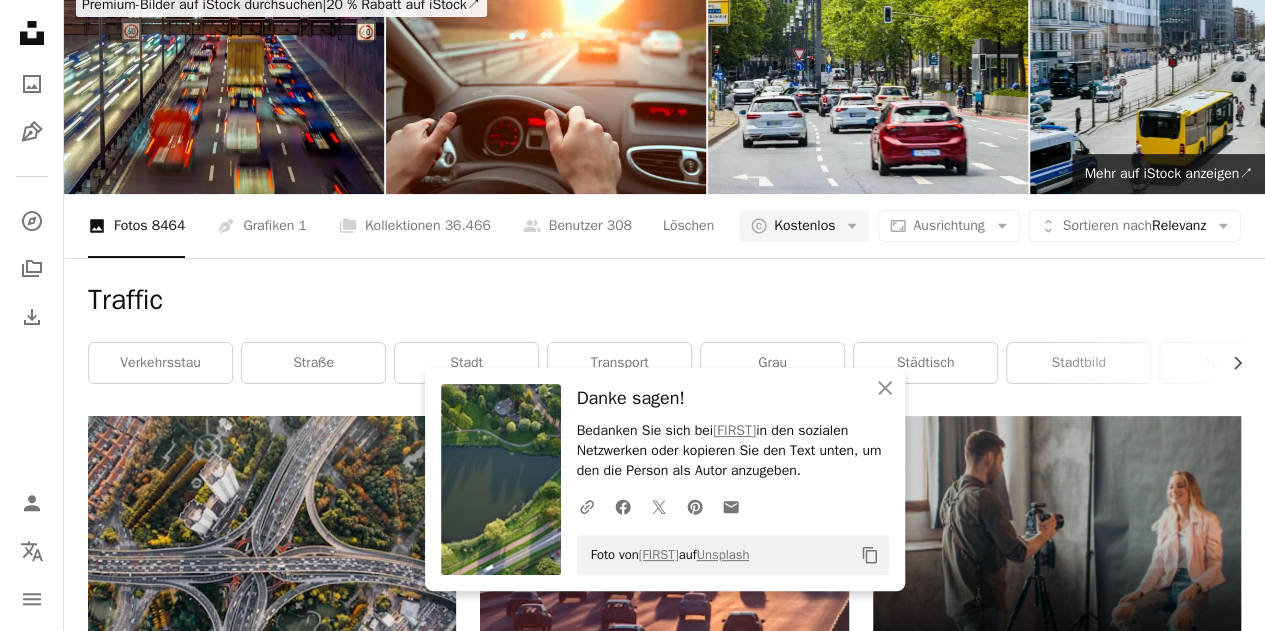 click on "Arrow pointing down" 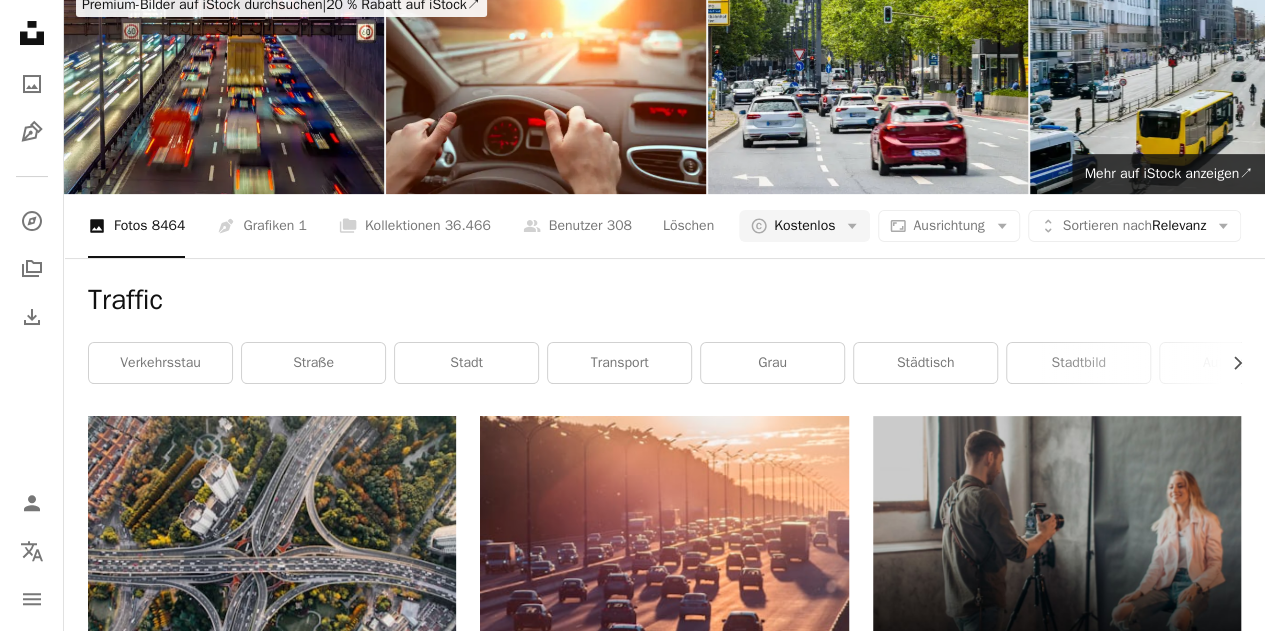scroll, scrollTop: 8800, scrollLeft: 0, axis: vertical 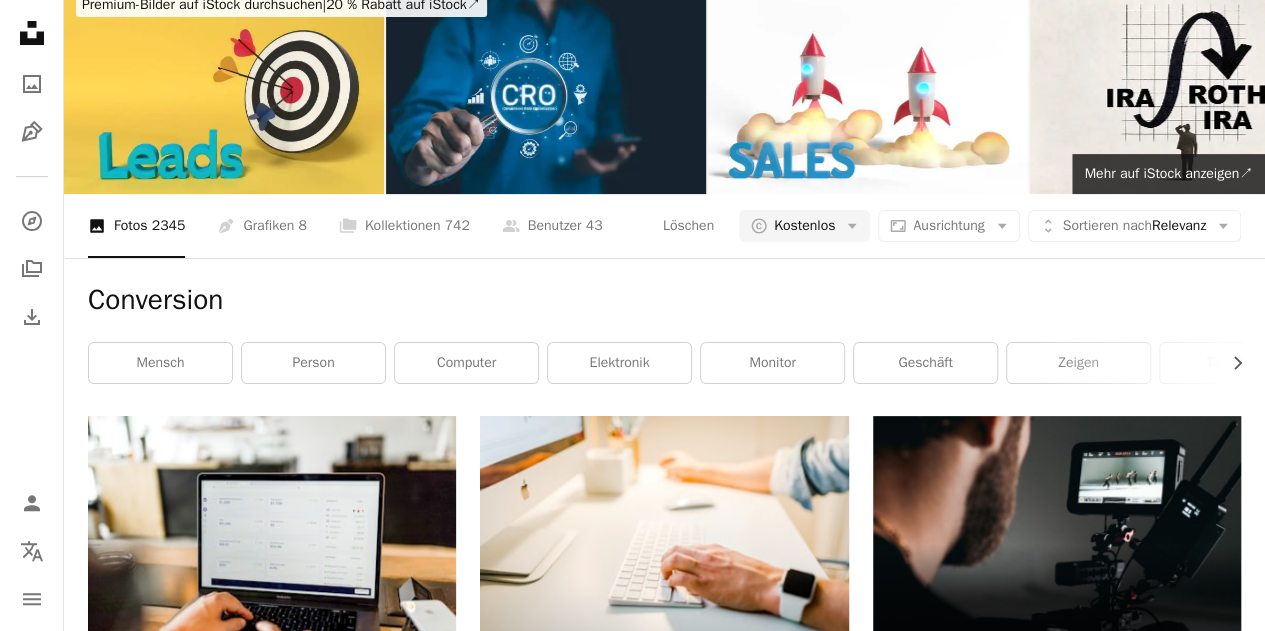 click on "**********" at bounding box center [450, -51] 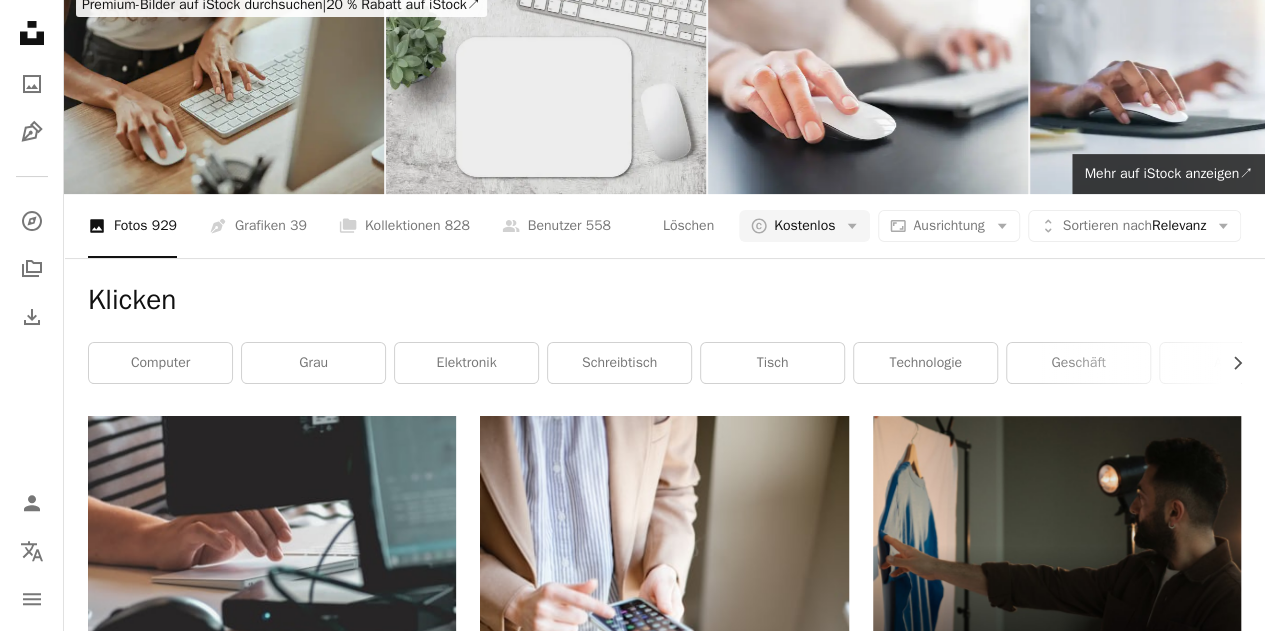 scroll, scrollTop: 0, scrollLeft: 0, axis: both 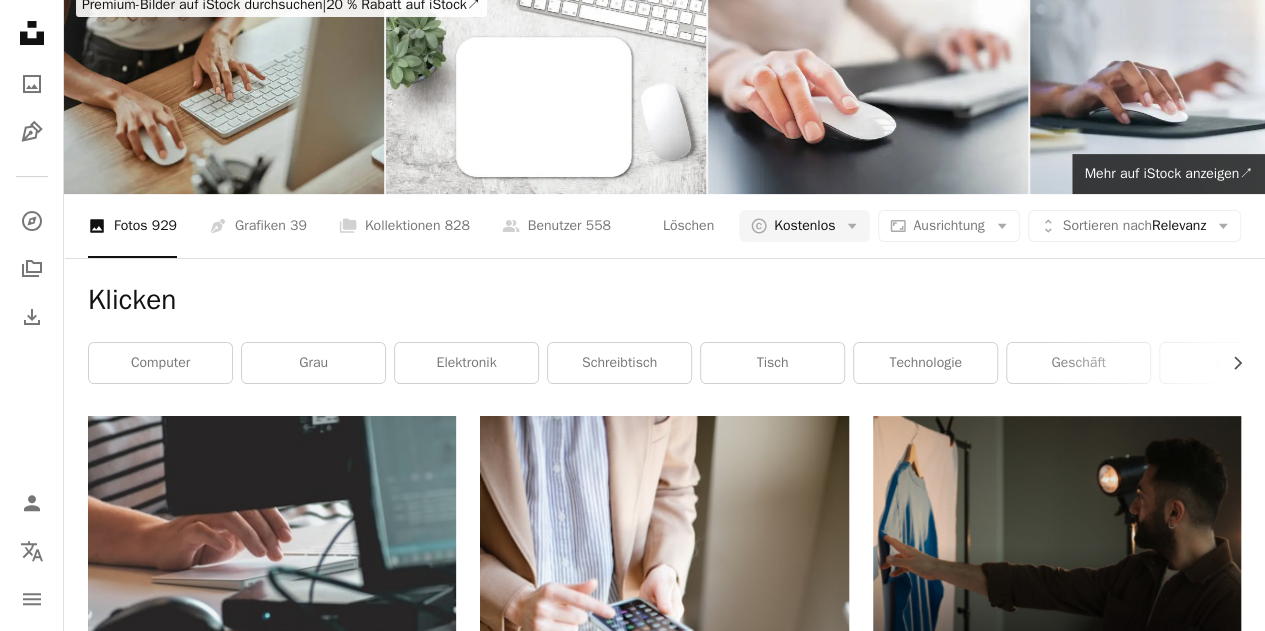 click on "*******" at bounding box center (450, -51) 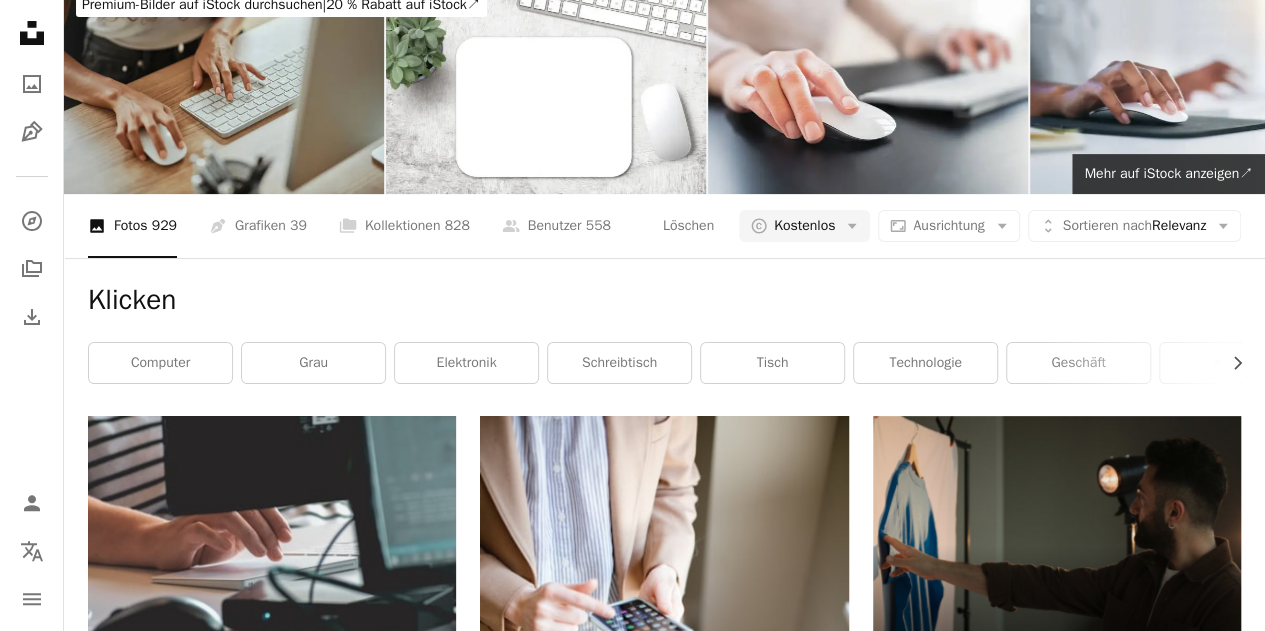 type on "**********" 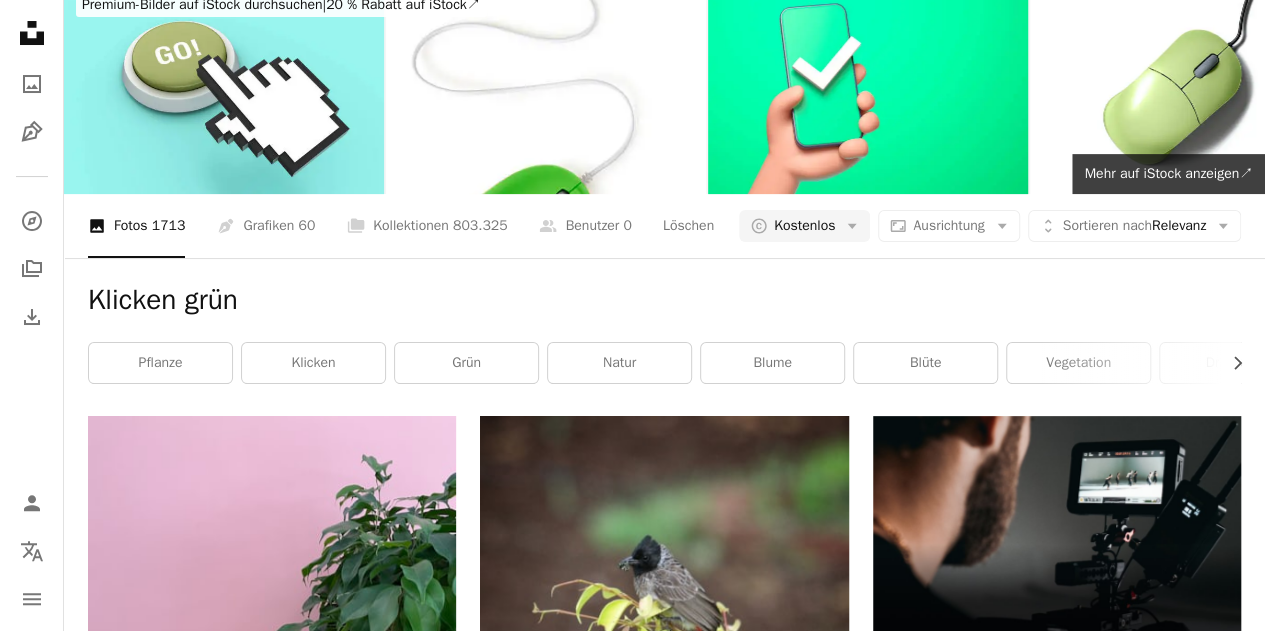 scroll, scrollTop: 3300, scrollLeft: 0, axis: vertical 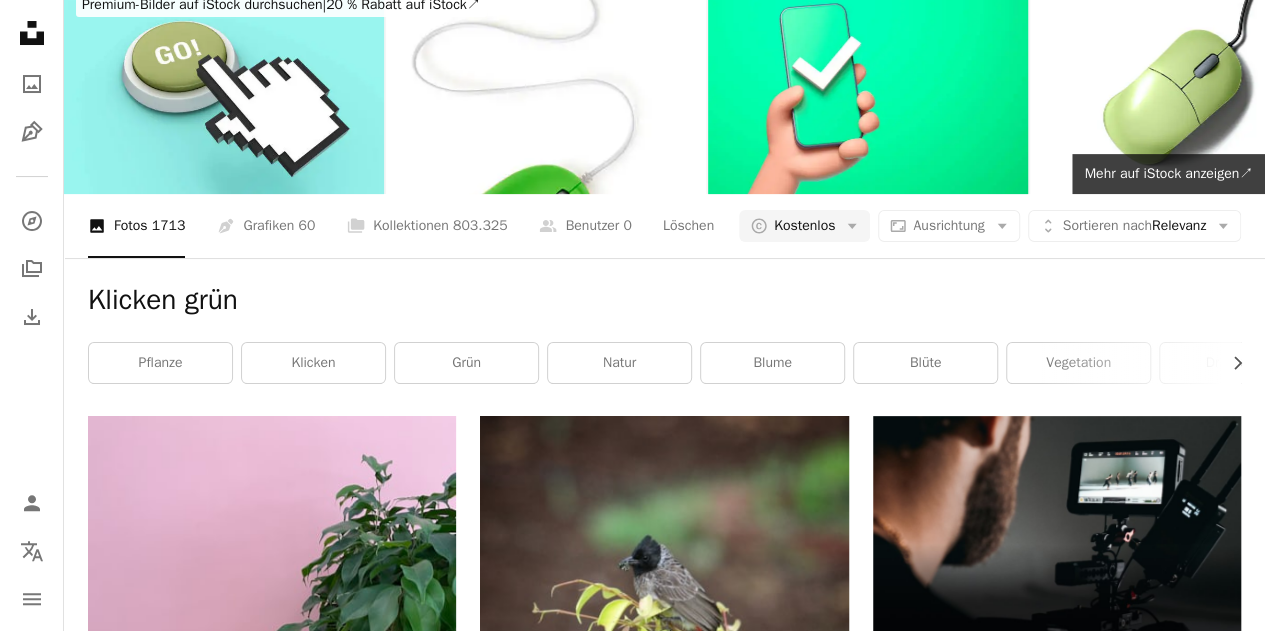 click on "**********" at bounding box center (450, -51) 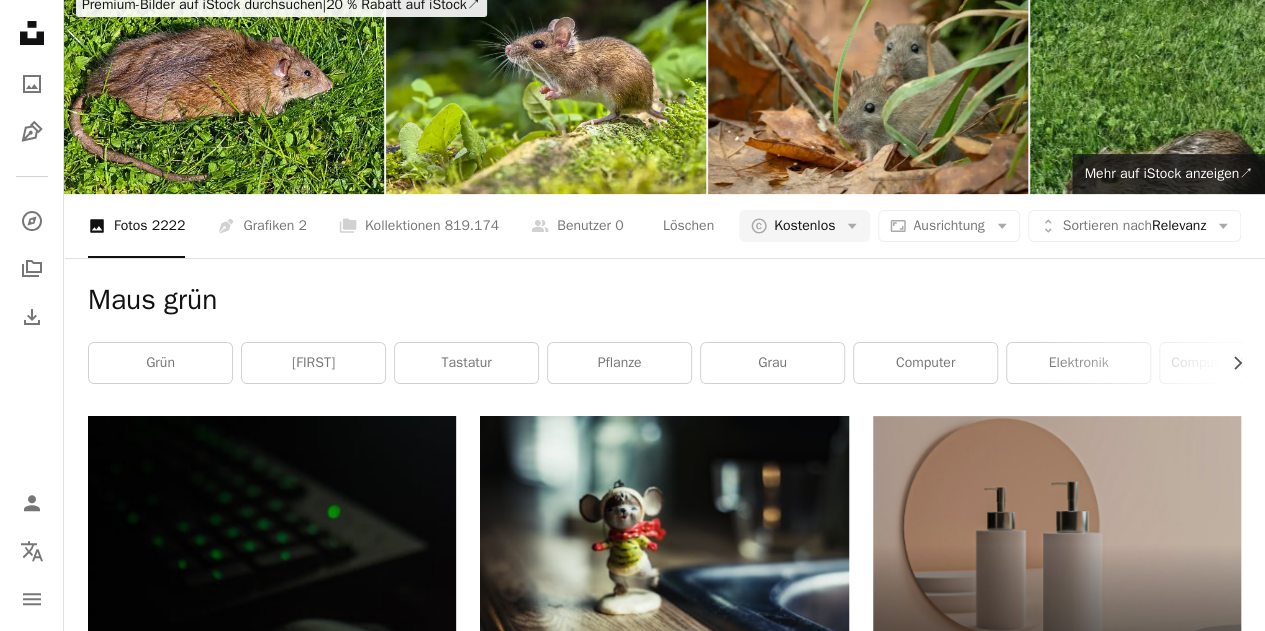 scroll, scrollTop: 2700, scrollLeft: 0, axis: vertical 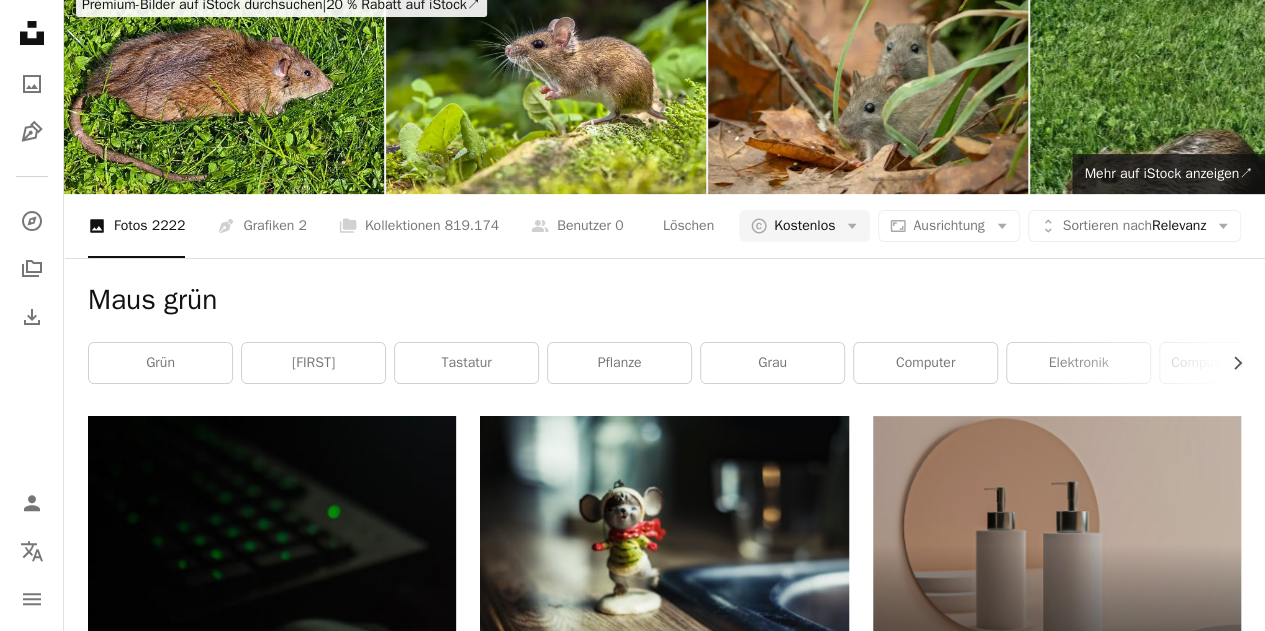 click 